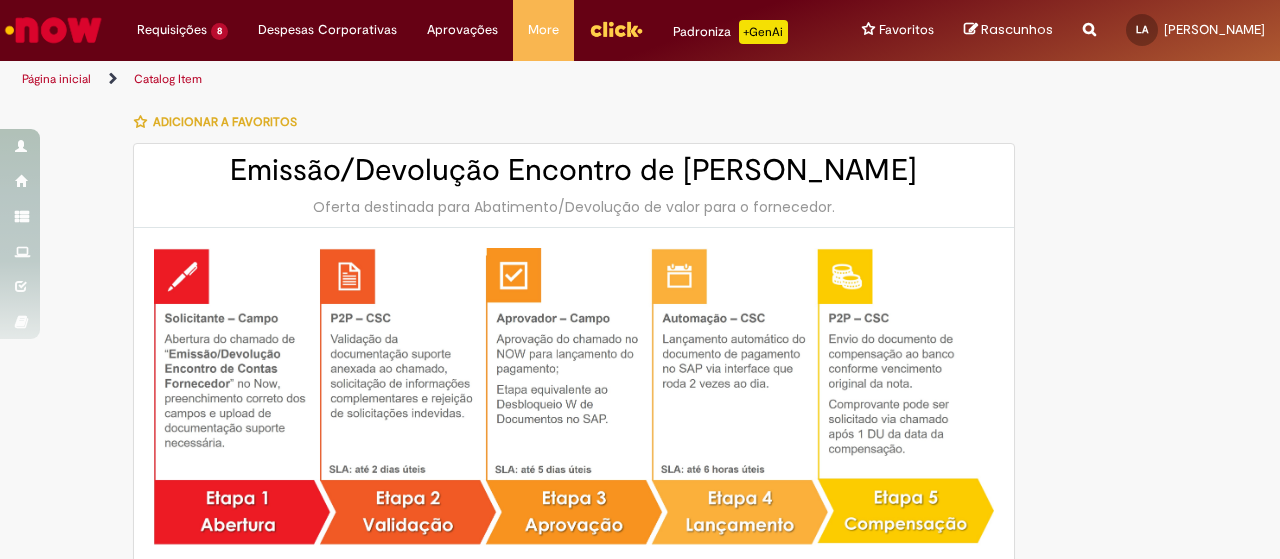 scroll, scrollTop: 0, scrollLeft: 0, axis: both 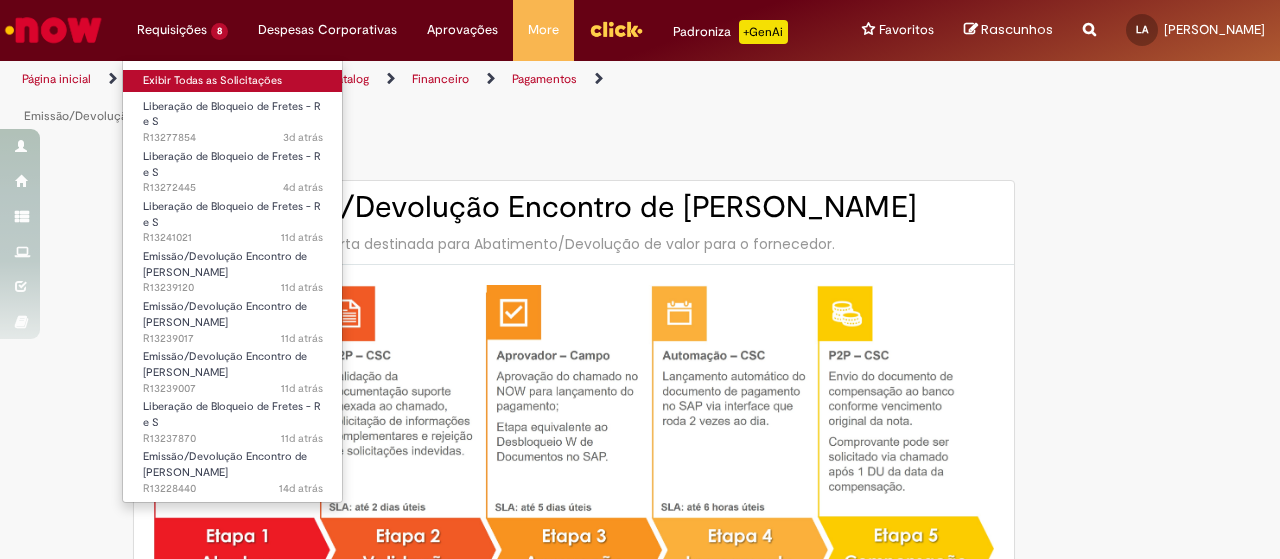 click on "Exibir Todas as Solicitações" at bounding box center [233, 81] 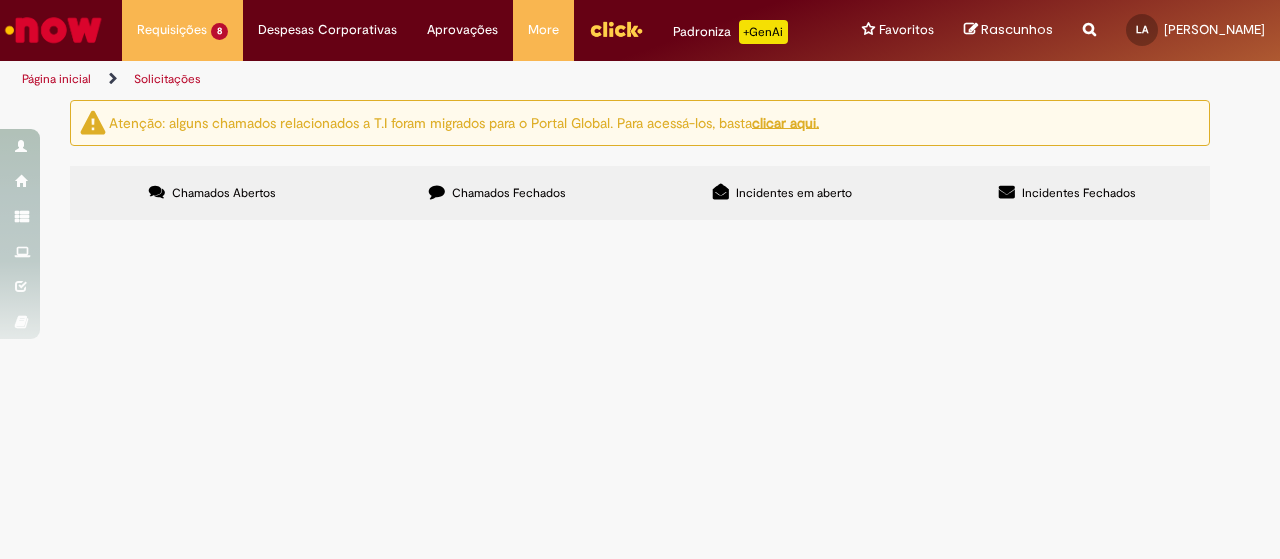 click at bounding box center [53, 30] 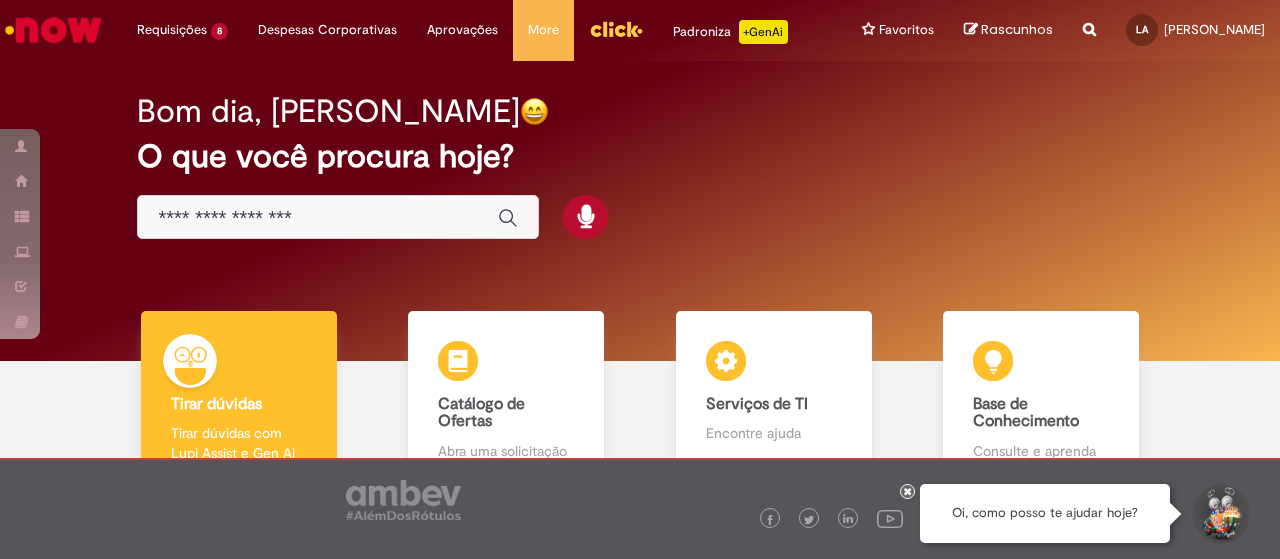 scroll, scrollTop: 0, scrollLeft: 0, axis: both 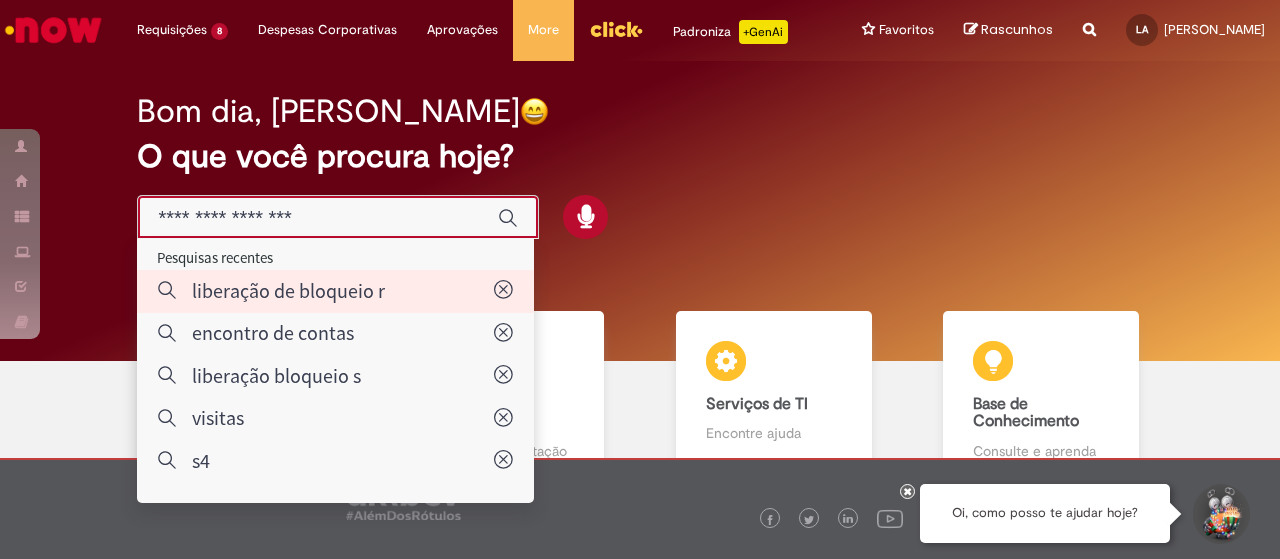 type on "**********" 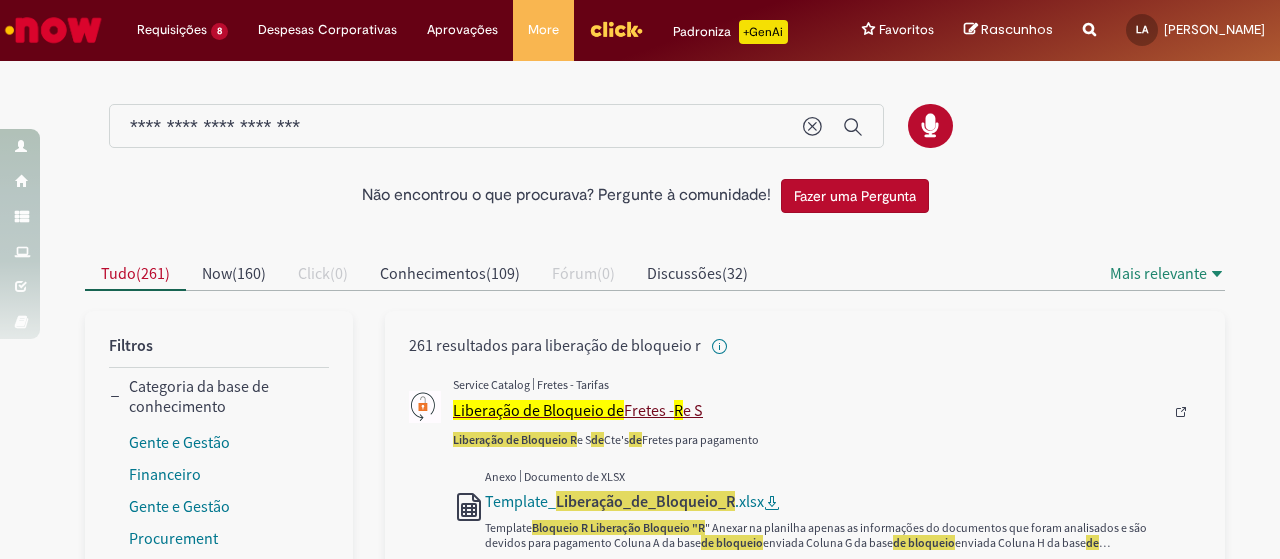 click on "Liberação de Bloqueio de" at bounding box center (538, 410) 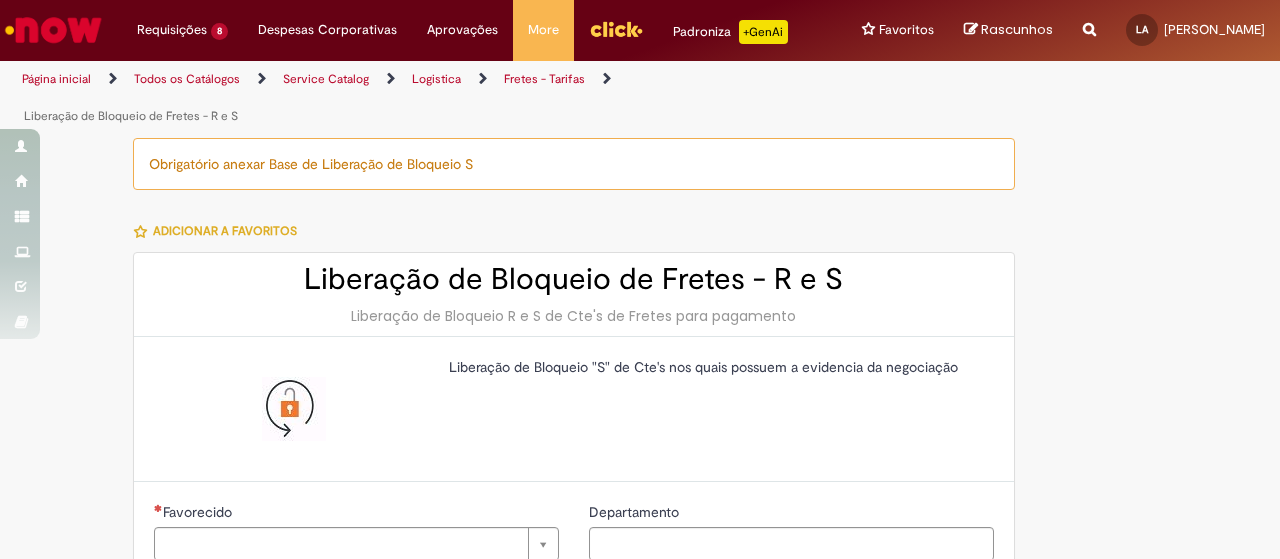 type on "********" 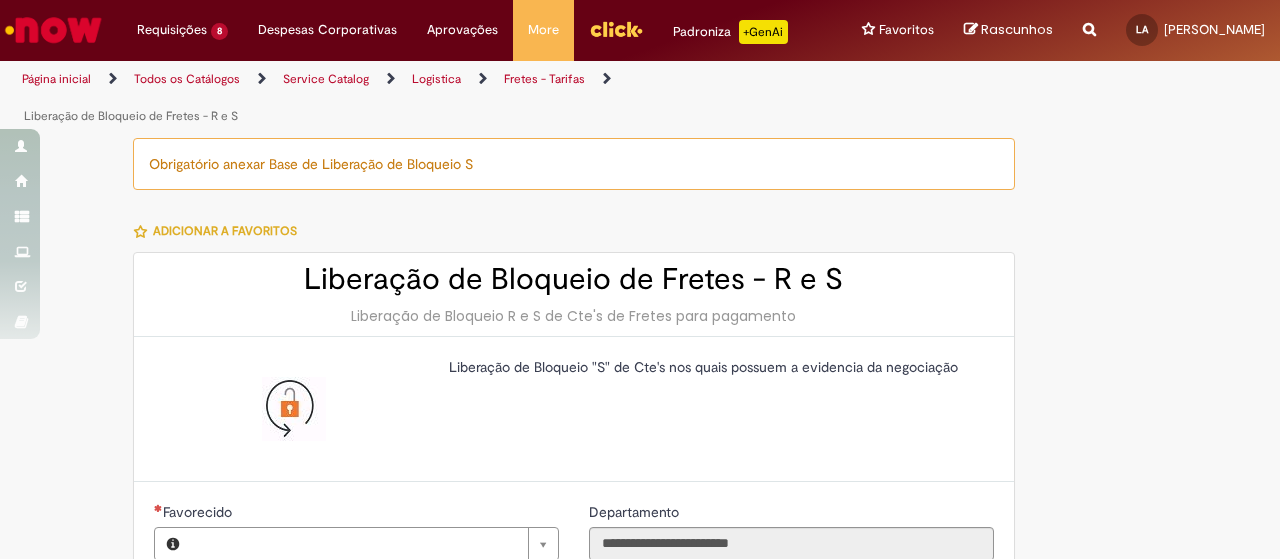type on "**********" 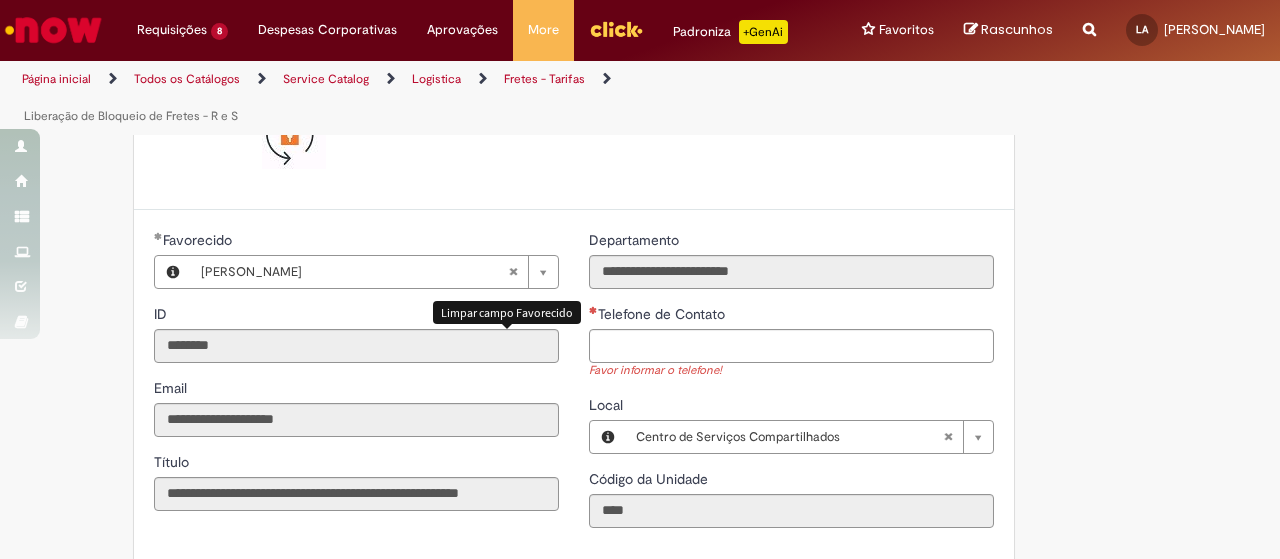 scroll, scrollTop: 400, scrollLeft: 0, axis: vertical 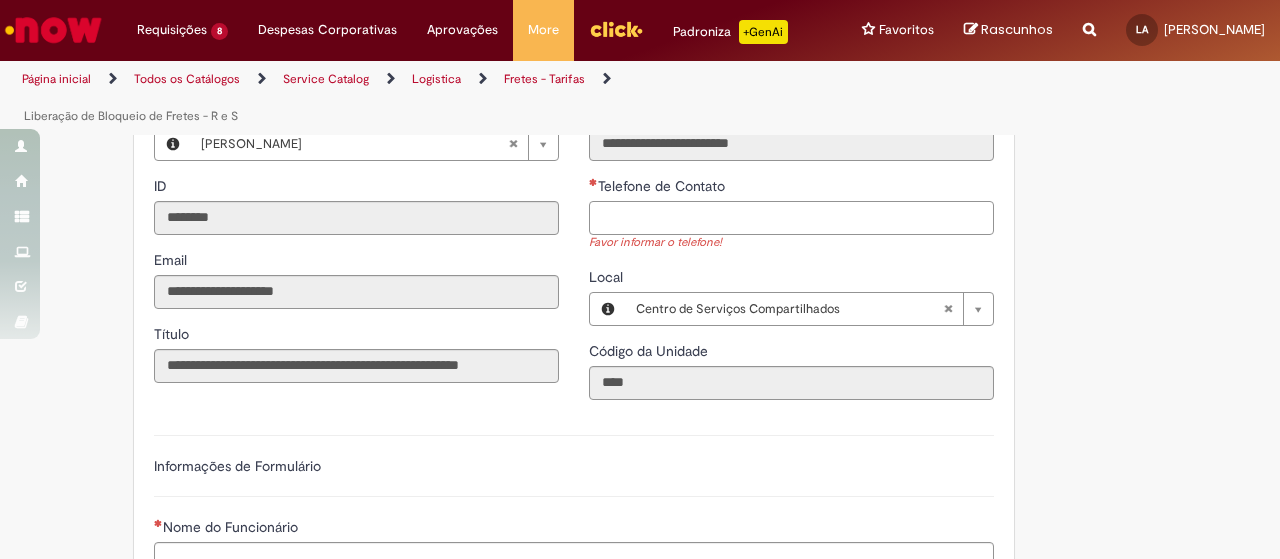 click on "Telefone de Contato" at bounding box center [791, 218] 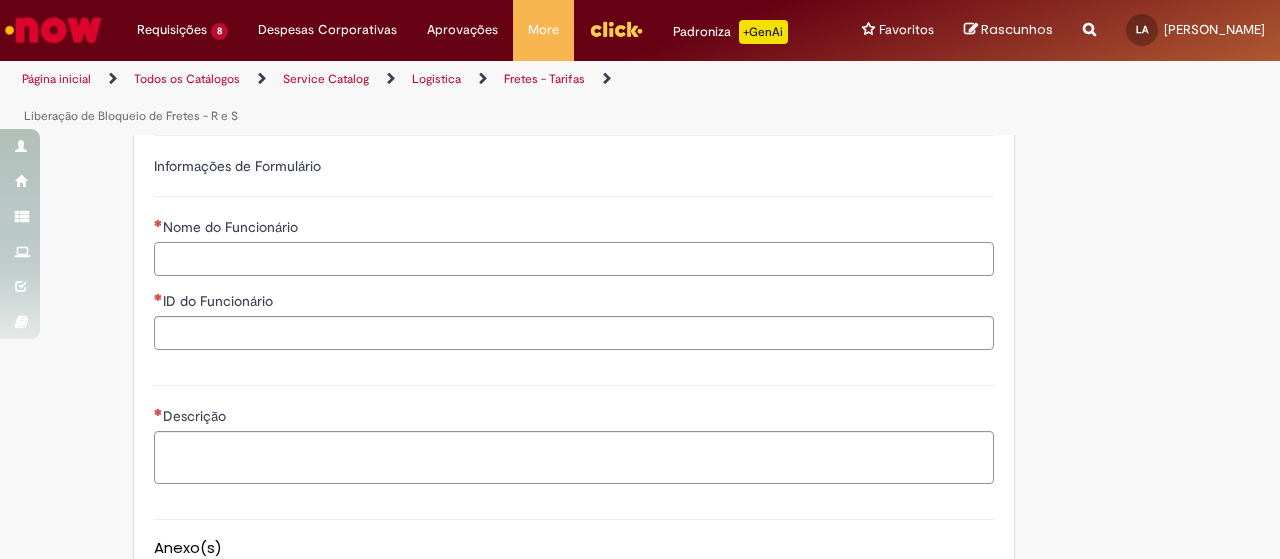 type on "**********" 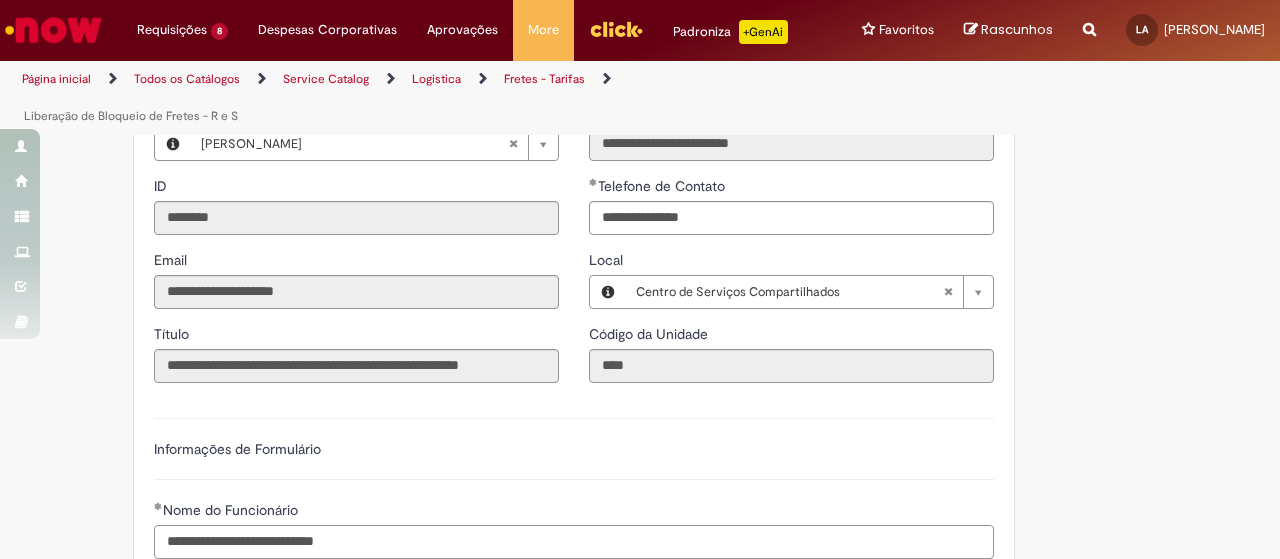 scroll, scrollTop: 800, scrollLeft: 0, axis: vertical 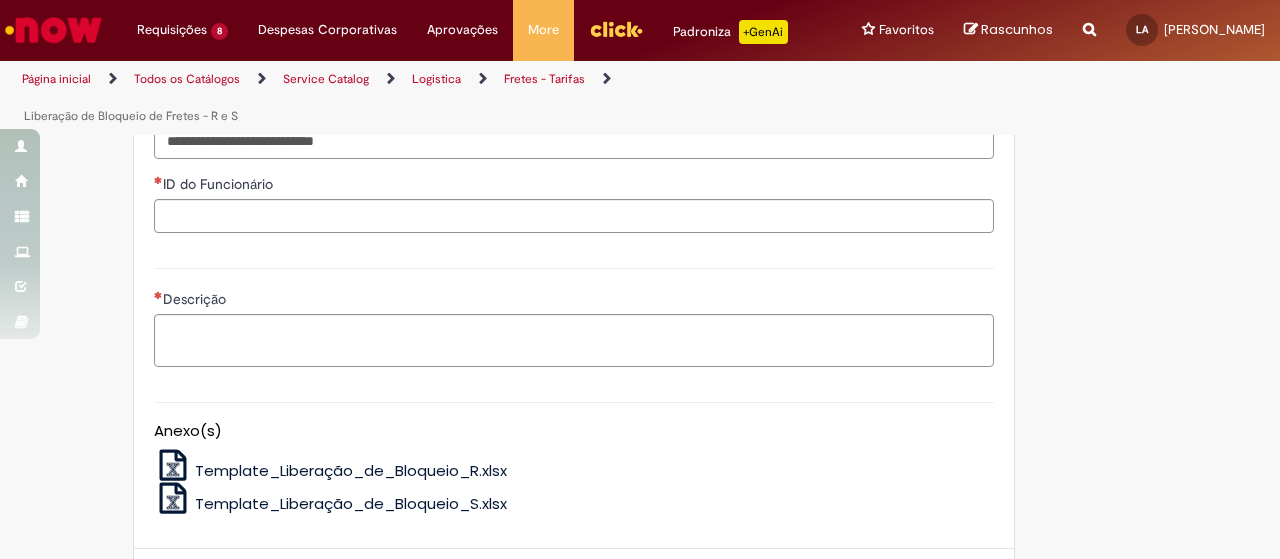 type on "**********" 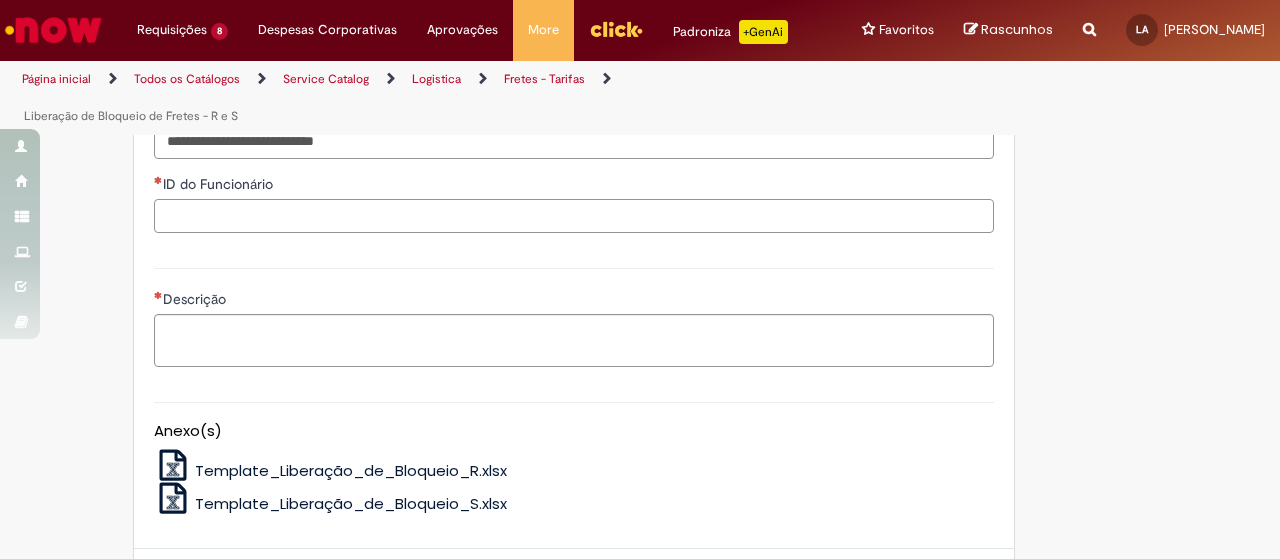 click on "ID do Funcionário" at bounding box center [574, 216] 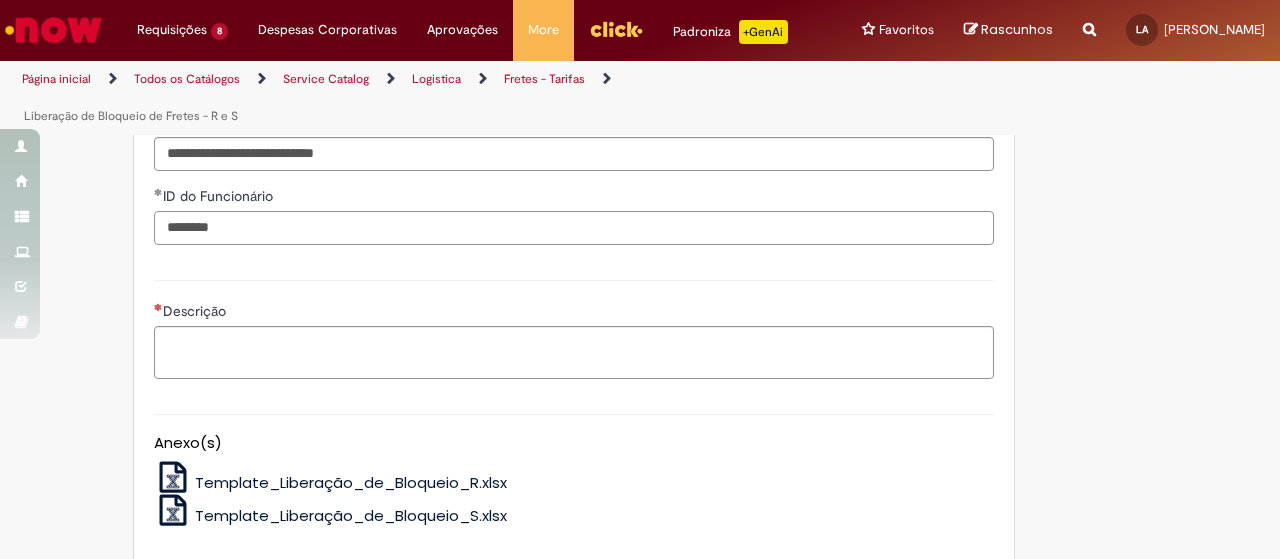 scroll, scrollTop: 787, scrollLeft: 0, axis: vertical 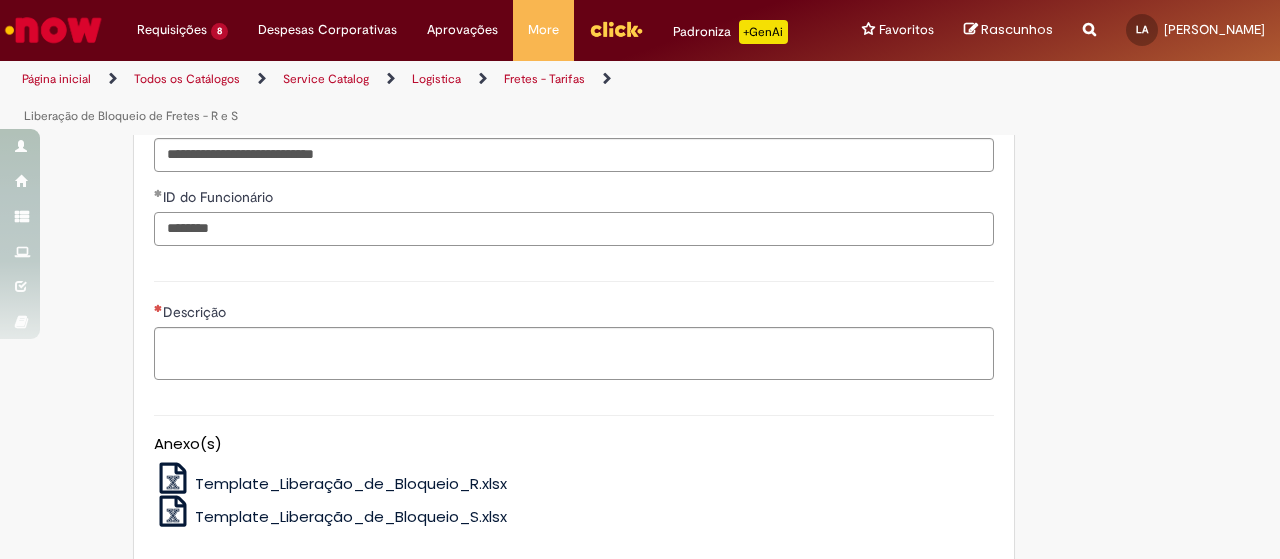 type on "********" 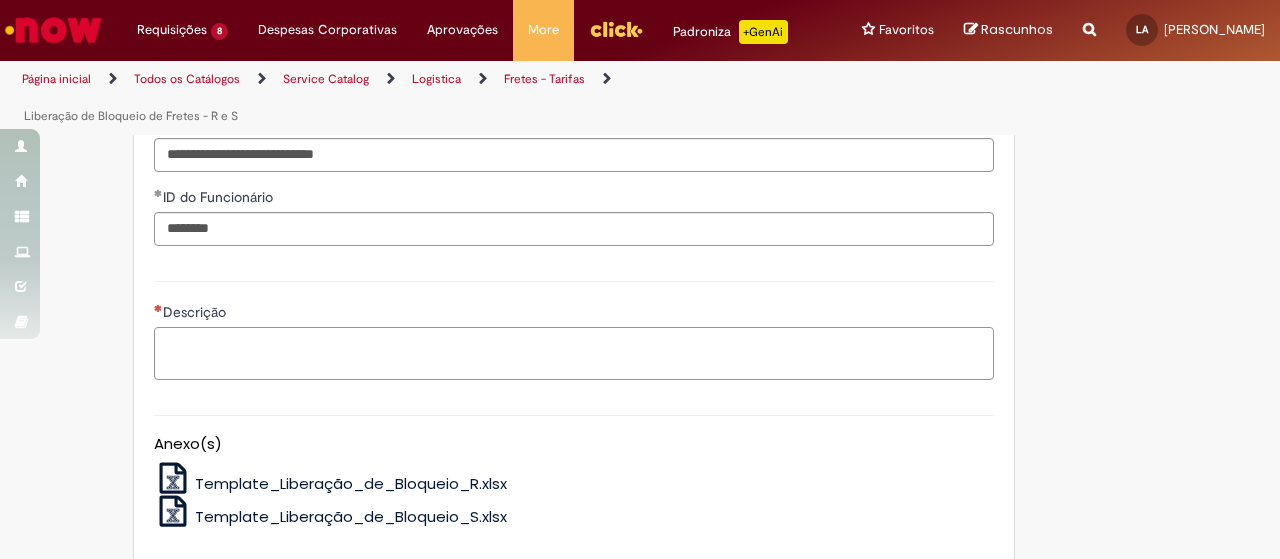 click on "Descrição" at bounding box center [574, 353] 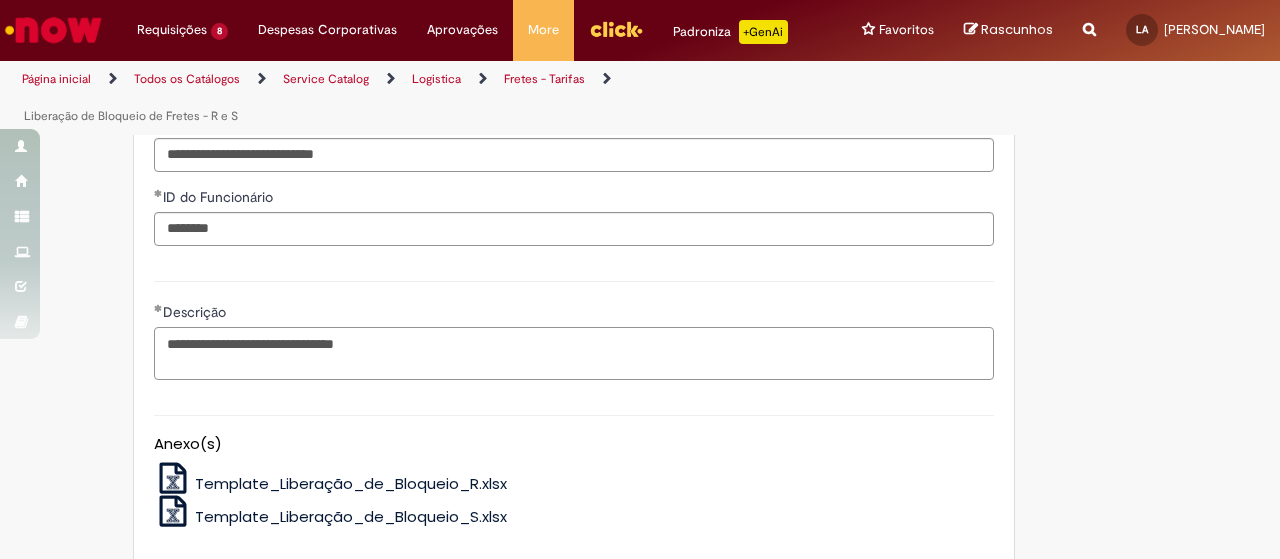 type on "**********" 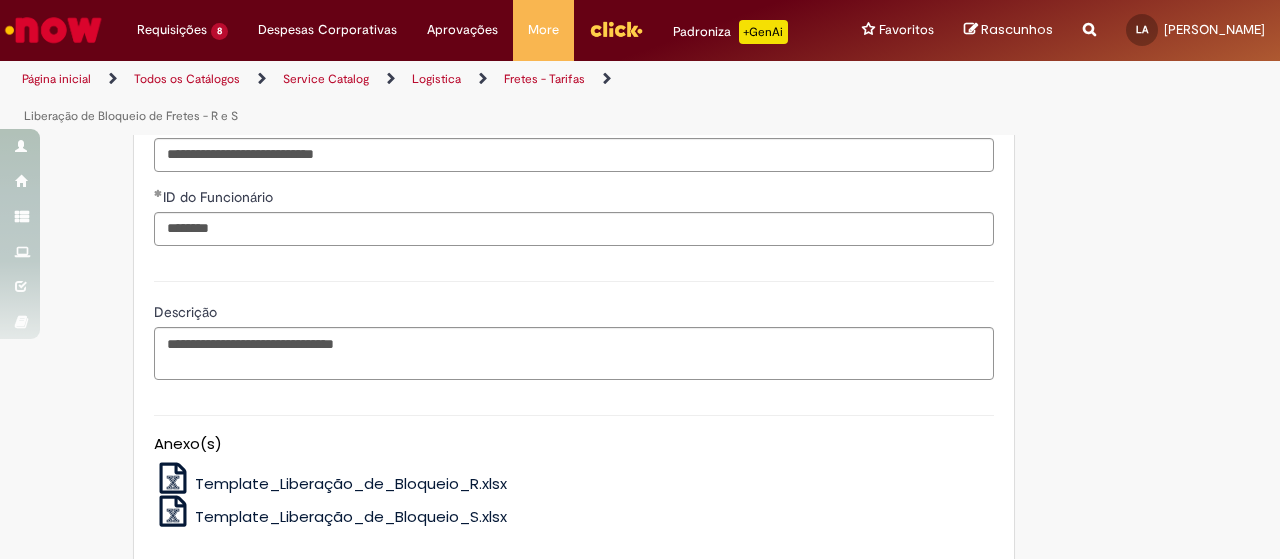 click on "Template_Liberação_de_Bloqueio_R.xlsx" at bounding box center (351, 483) 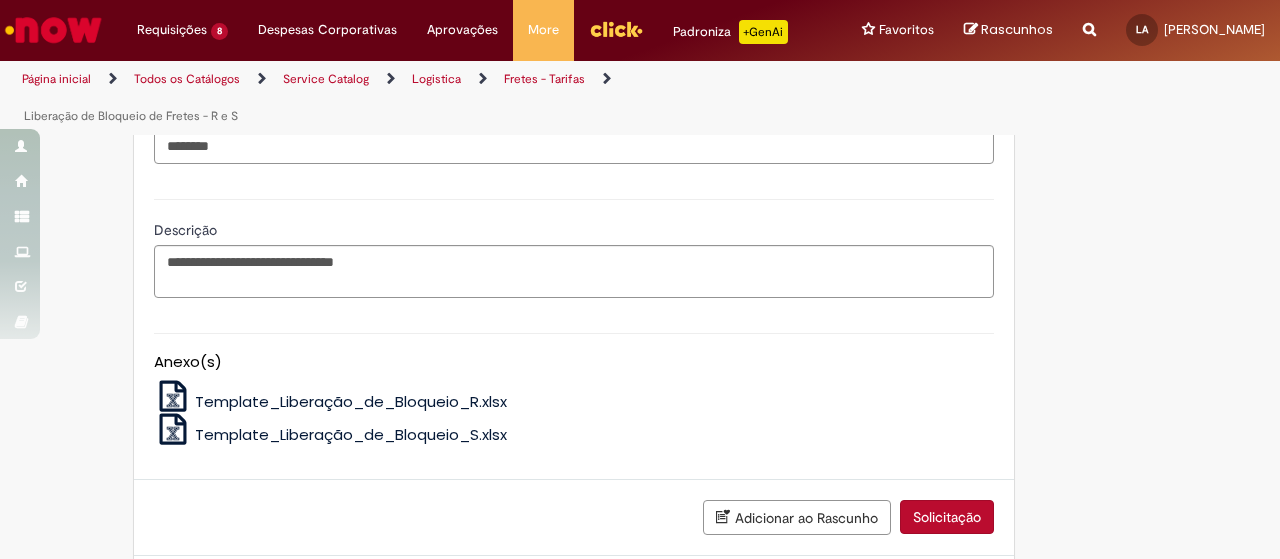 scroll, scrollTop: 987, scrollLeft: 0, axis: vertical 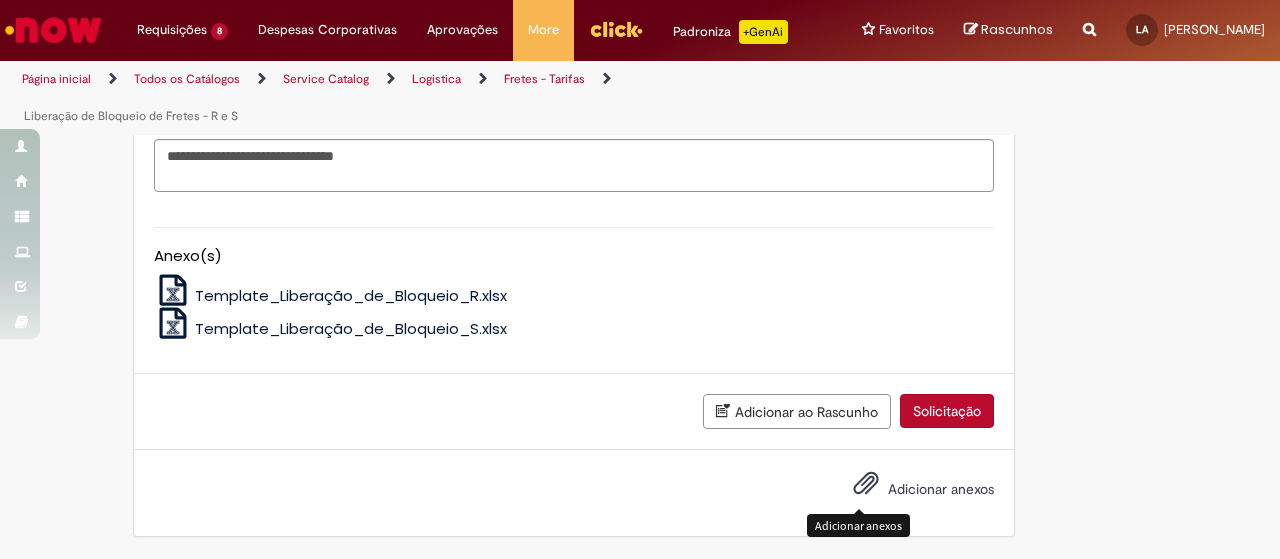 click at bounding box center (866, 484) 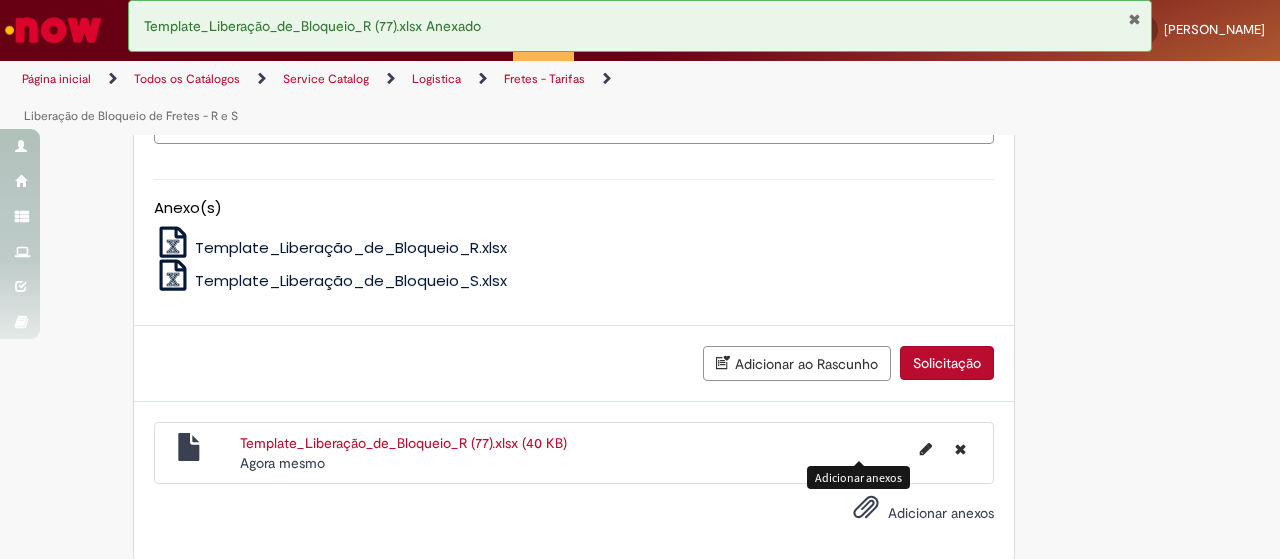 scroll, scrollTop: 1058, scrollLeft: 0, axis: vertical 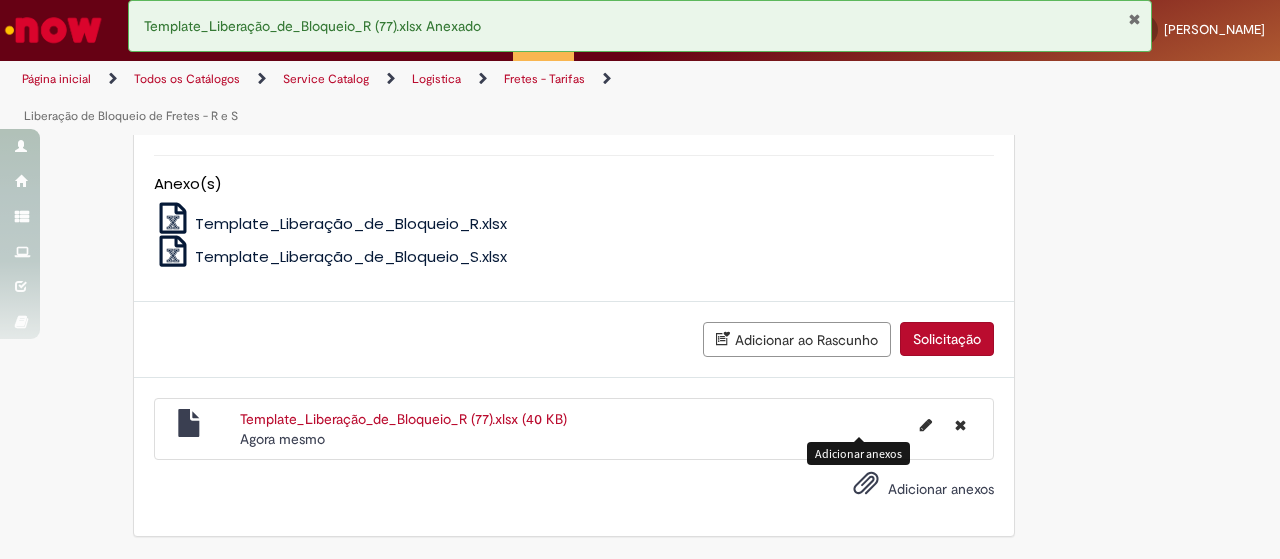 click on "Solicitação" at bounding box center (947, 339) 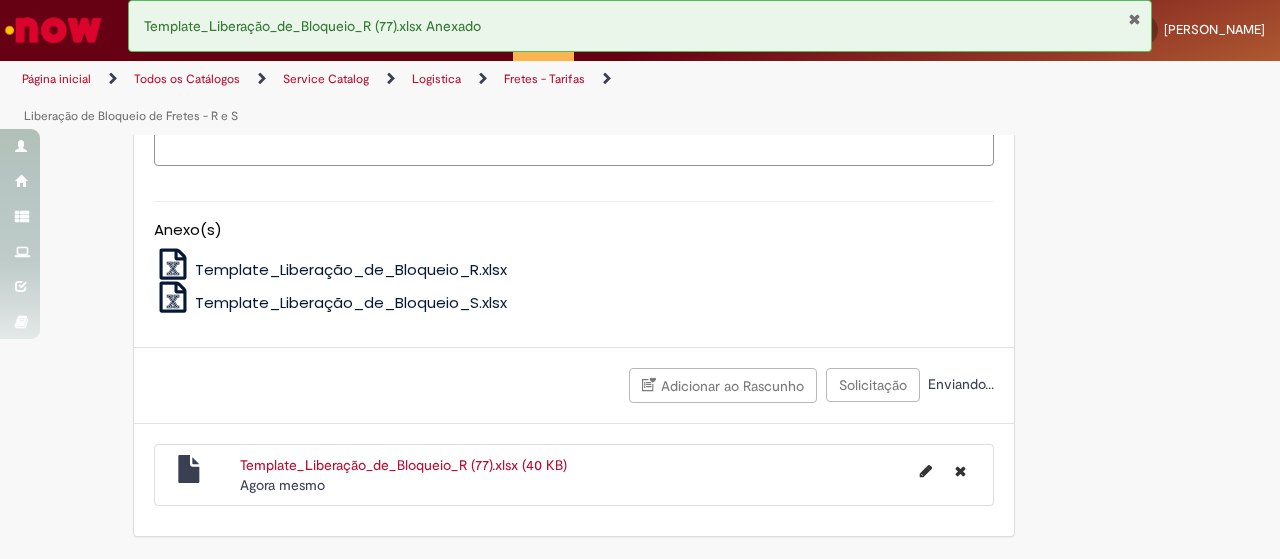 scroll, scrollTop: 942, scrollLeft: 0, axis: vertical 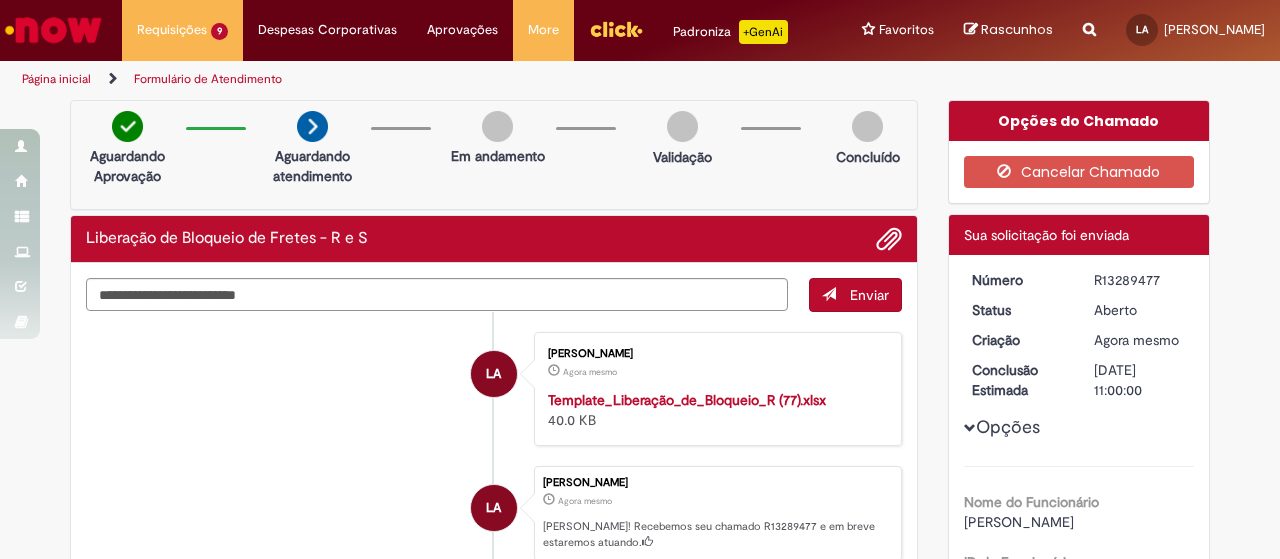 drag, startPoint x: 1078, startPoint y: 289, endPoint x: 1156, endPoint y: 303, distance: 79.24645 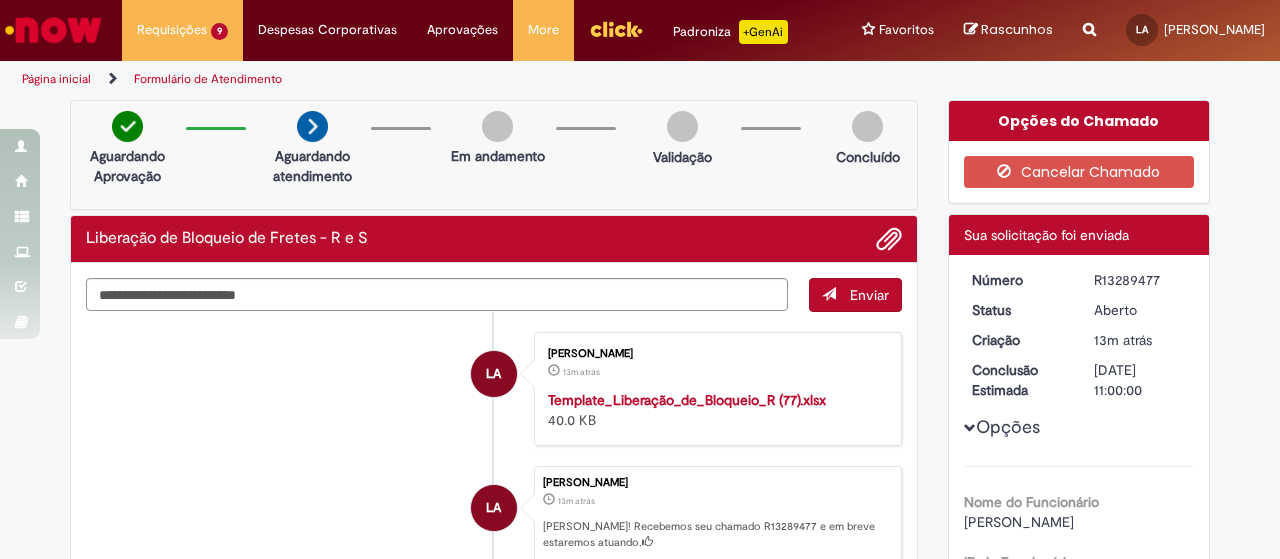 click at bounding box center [53, 30] 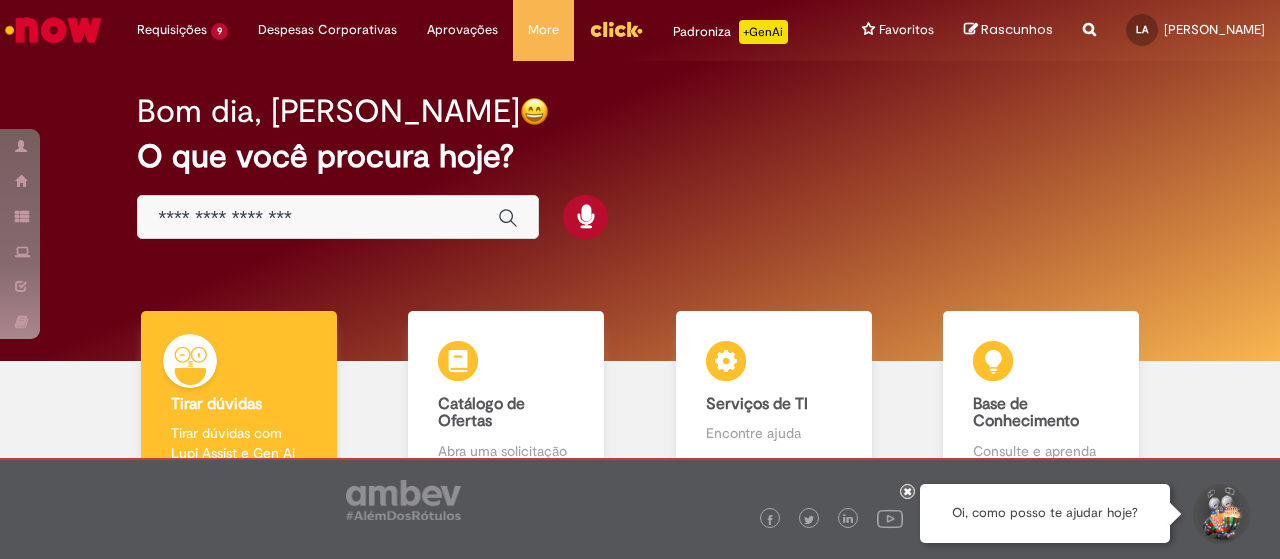scroll, scrollTop: 0, scrollLeft: 0, axis: both 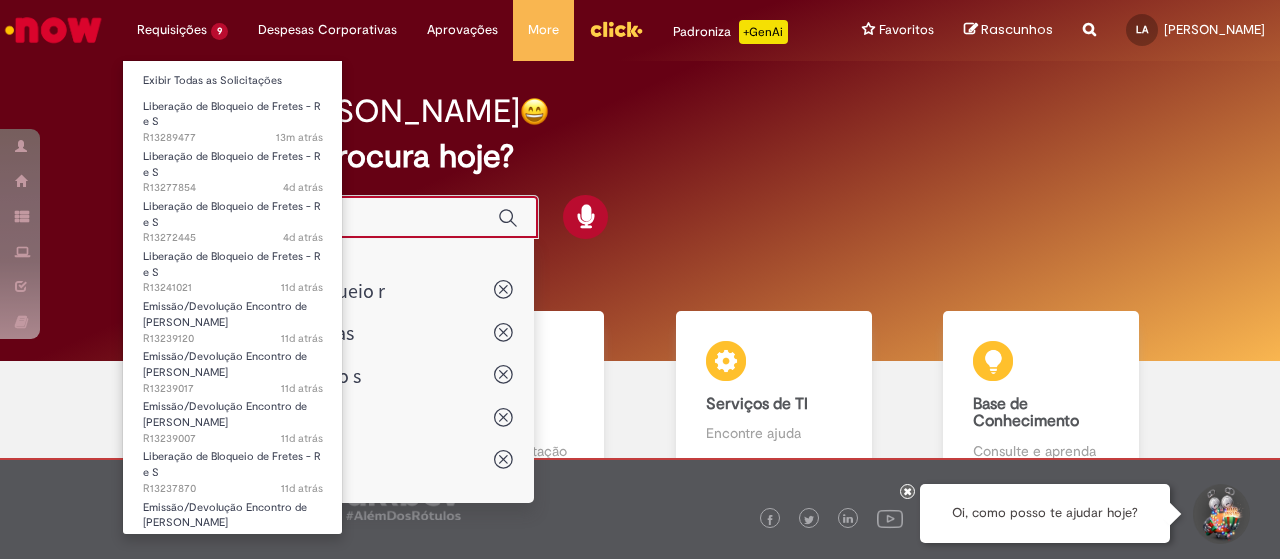click on "Requisições   9
Exibir Todas as Solicitações
Liberação de Bloqueio de Fretes - R e S
13m atrás 13 minutos atrás  R13289477
Liberação de Bloqueio de Fretes - R e S
4d atrás 4 dias atrás  R13277854
Liberação de Bloqueio de Fretes - R e S
4d atrás 4 dias atrás  R13272445
Liberação de Bloqueio de Fretes - R e S
11d atrás 11 dias atrás  R13241021
Emissão/Devolução Encontro de Contas Fornecedor
11d atrás 11 dias atrás  R13239120
Emissão/Devolução Encontro de Contas Fornecedor
11d atrás 11 dias atrás  R13239017
Emissão/Devolução Encontro de Contas Fornecedor
11d atrás 11 dias atrás  R13239007
Liberação de Bloqueio de Fretes - R e S
11d atrás 11 dias atrás  R13237870
Emissão/Devolução Encontro de Contas Fornecedor
14d atrás" at bounding box center (182, 30) 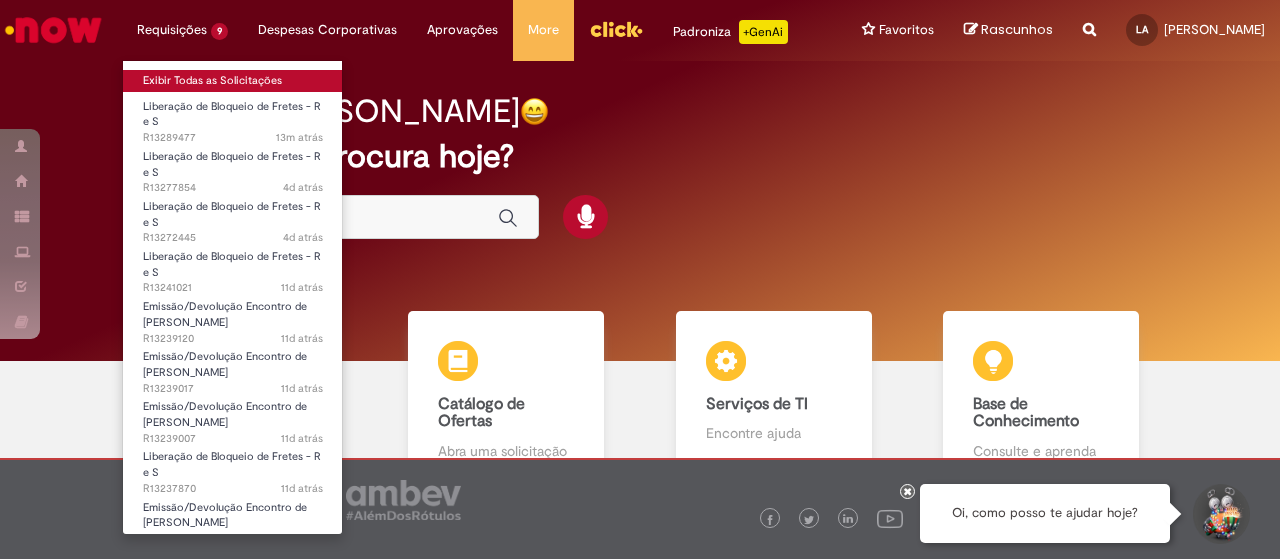 click on "Exibir Todas as Solicitações" at bounding box center (233, 81) 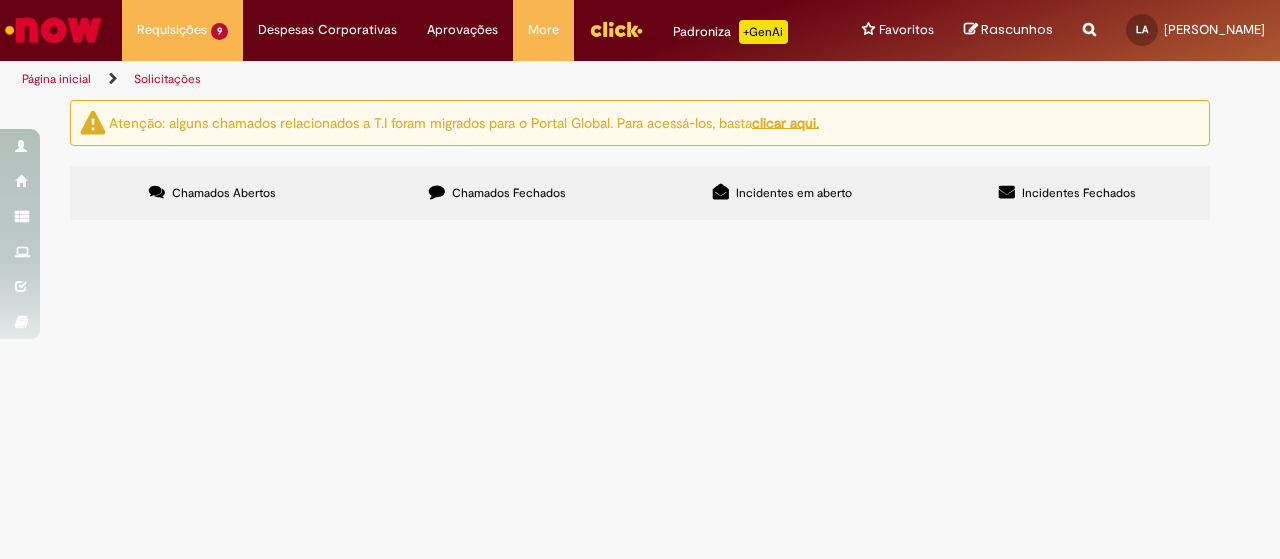 click on "Chamados Fechados" at bounding box center (497, 193) 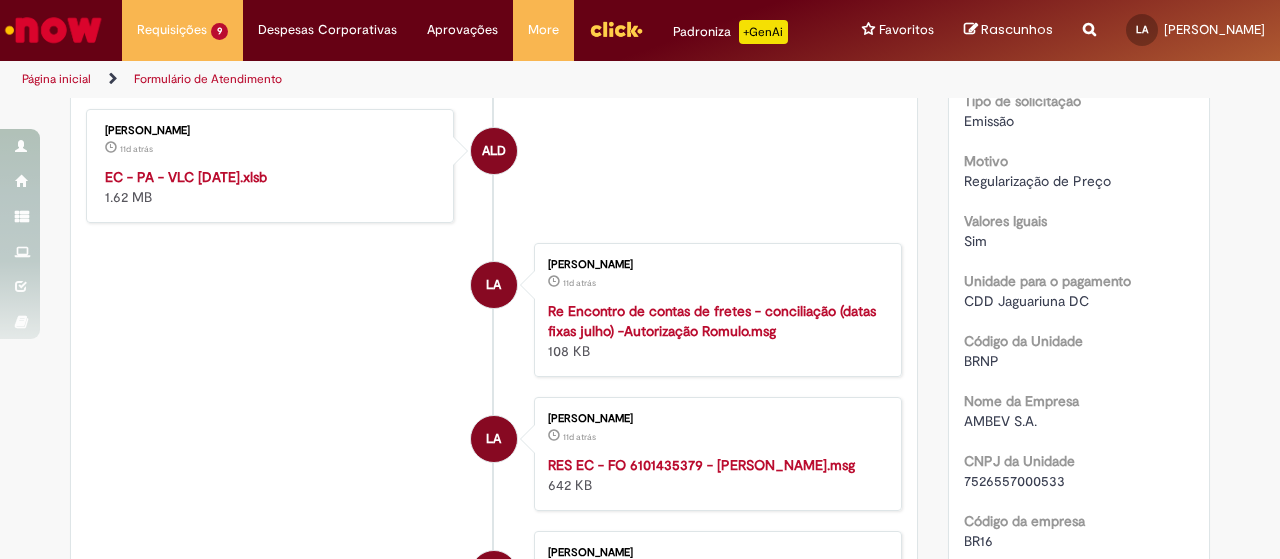 scroll, scrollTop: 314, scrollLeft: 0, axis: vertical 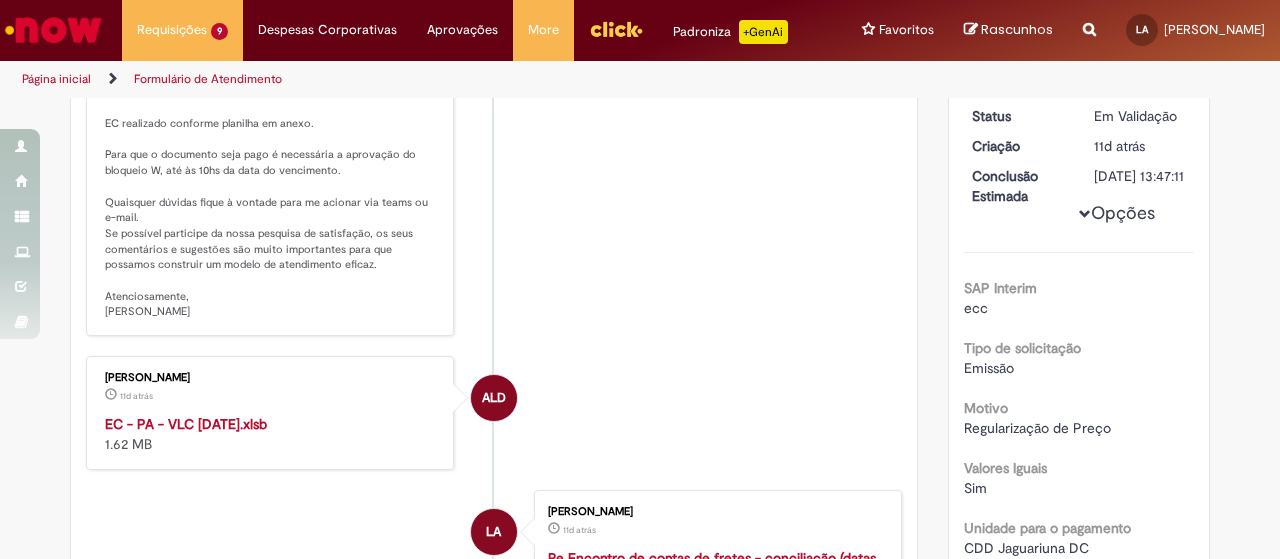 click on "EC - PA - VLC [DATE].xlsb" at bounding box center [186, 424] 